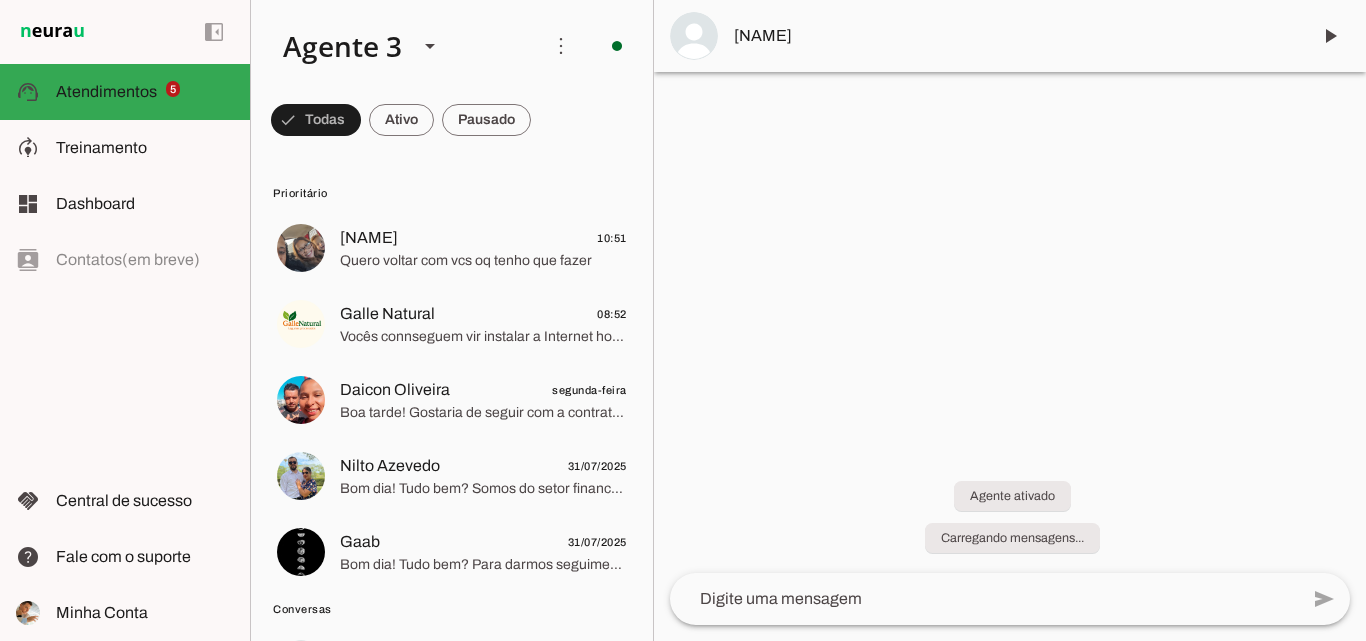 scroll, scrollTop: 0, scrollLeft: 0, axis: both 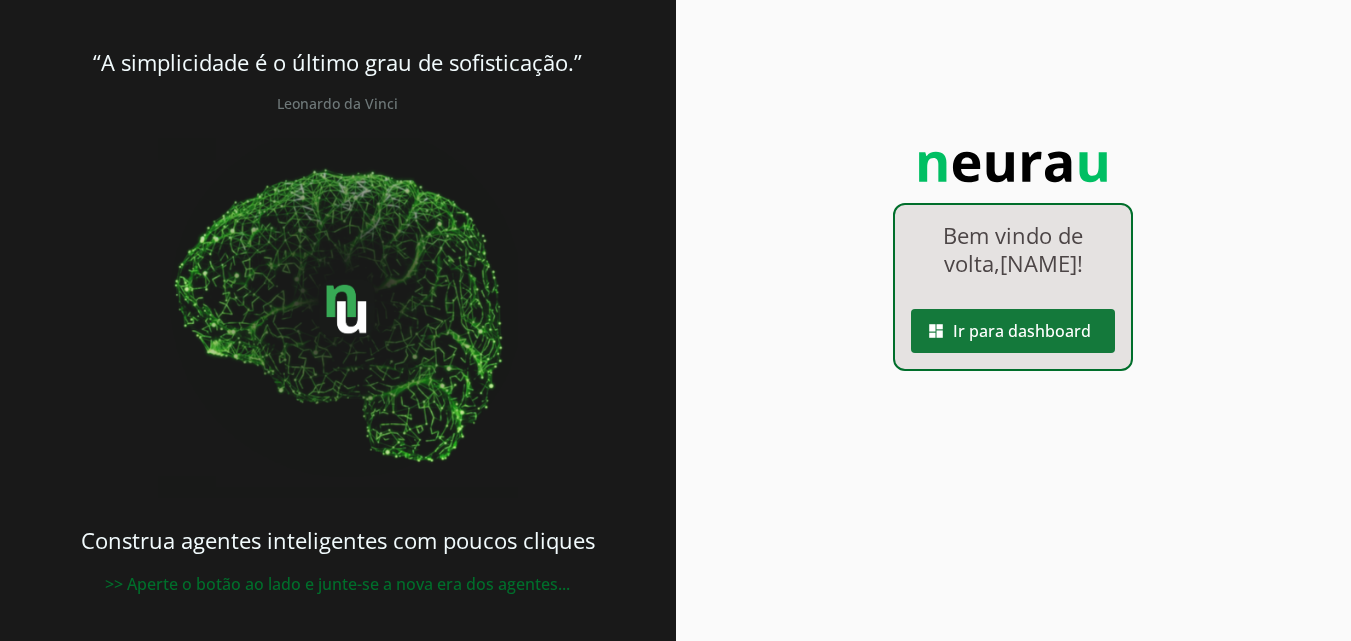 click at bounding box center [1013, 331] 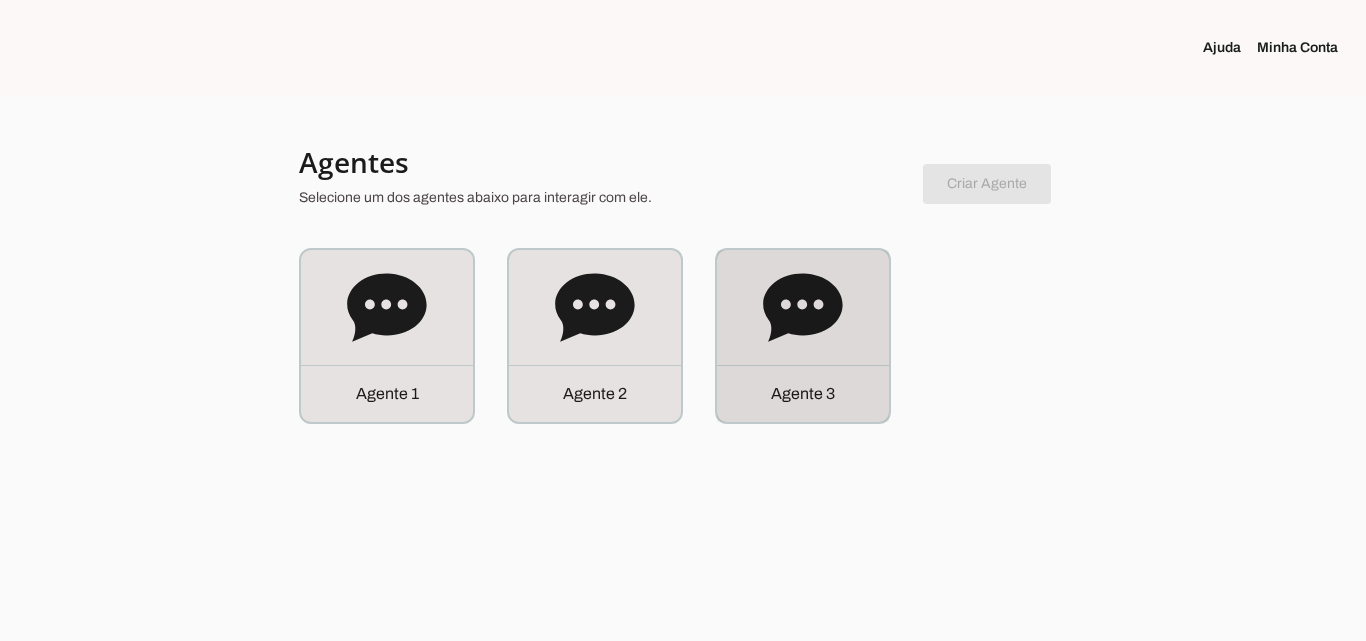 click 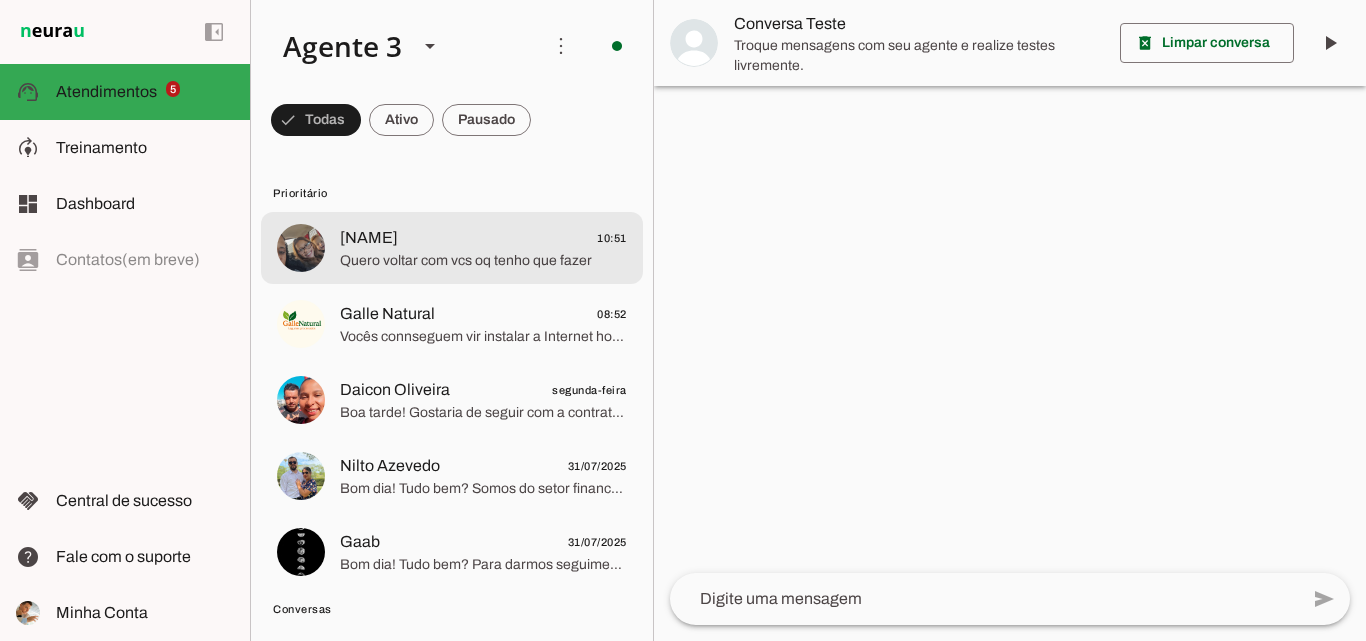 click on "Quero voltar com vcs oq tenho que fazer" 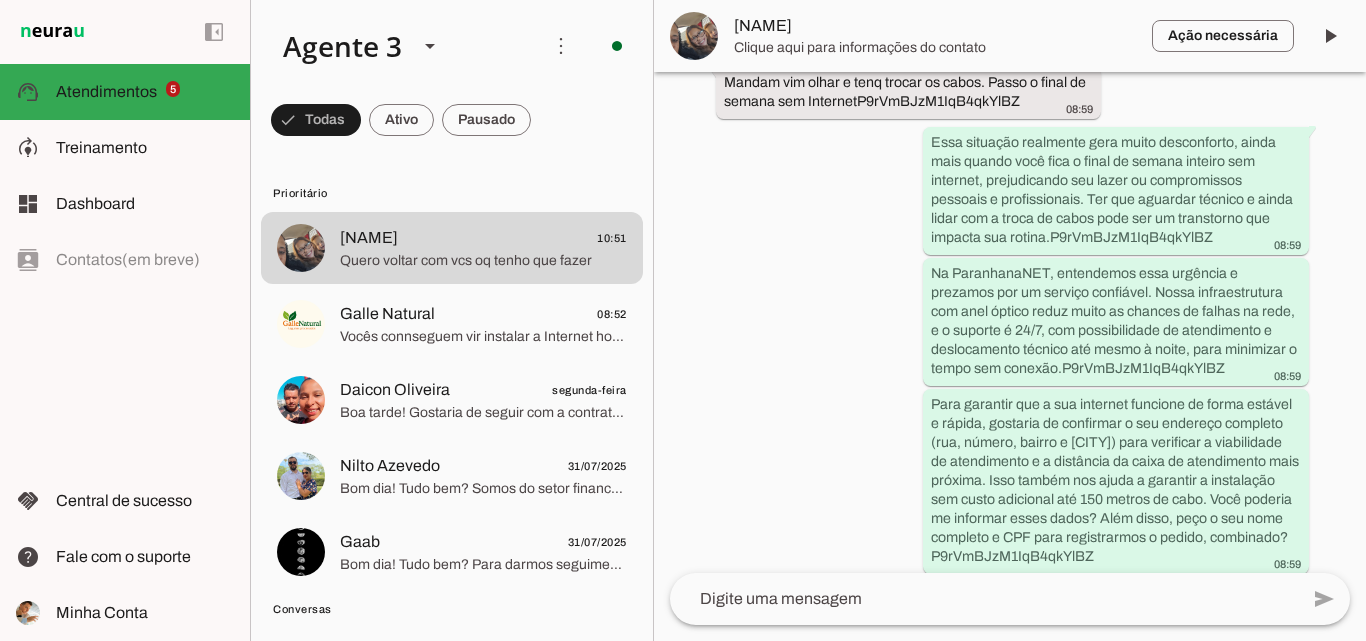 scroll, scrollTop: 1540, scrollLeft: 0, axis: vertical 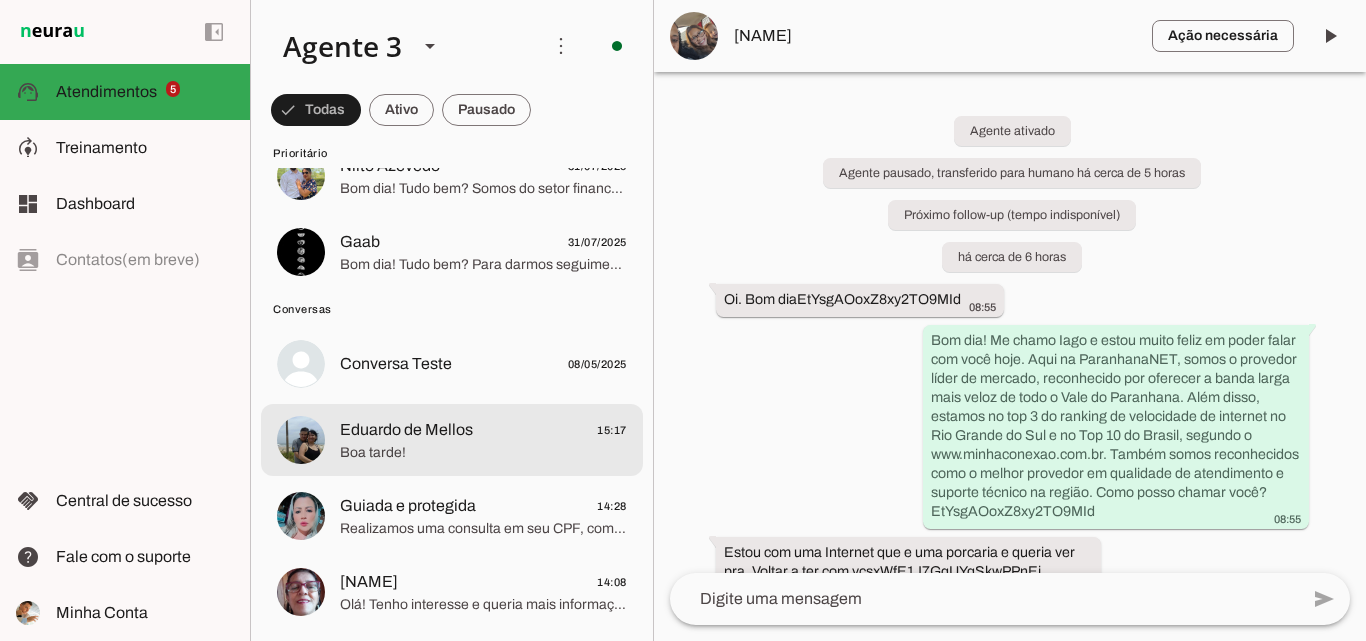 click on "[NAME]
15:17" 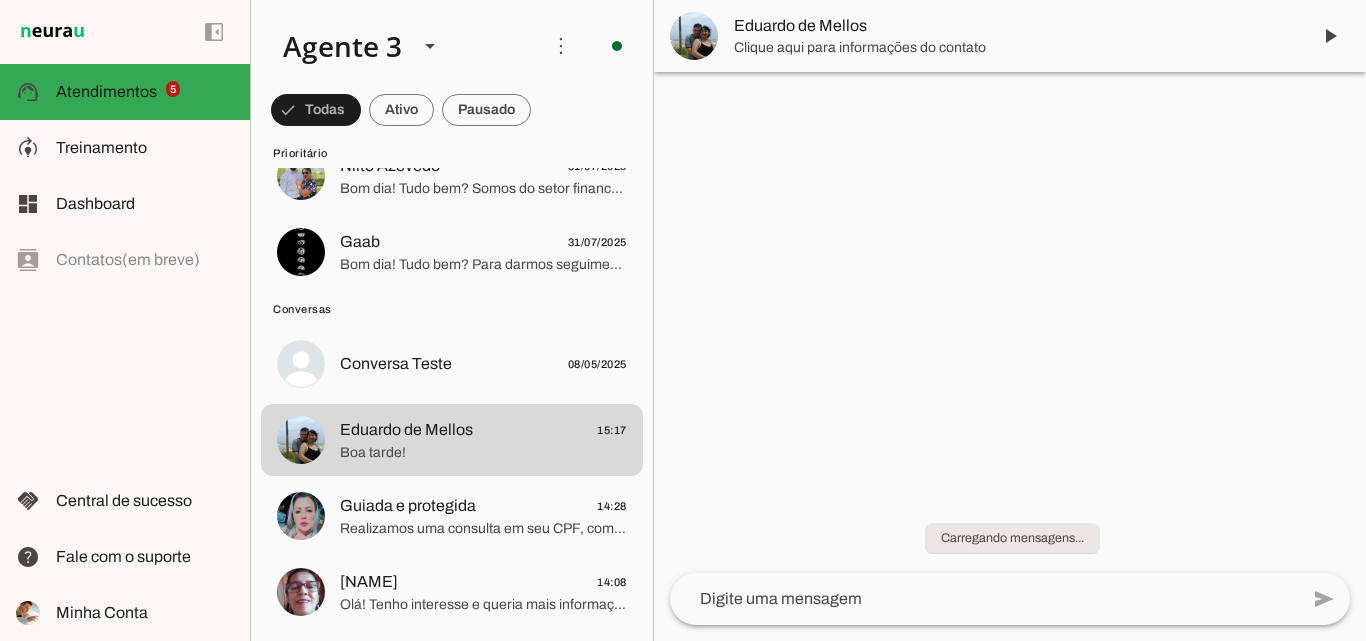 click on "Eduardo de Mellos" at bounding box center (1014, 26) 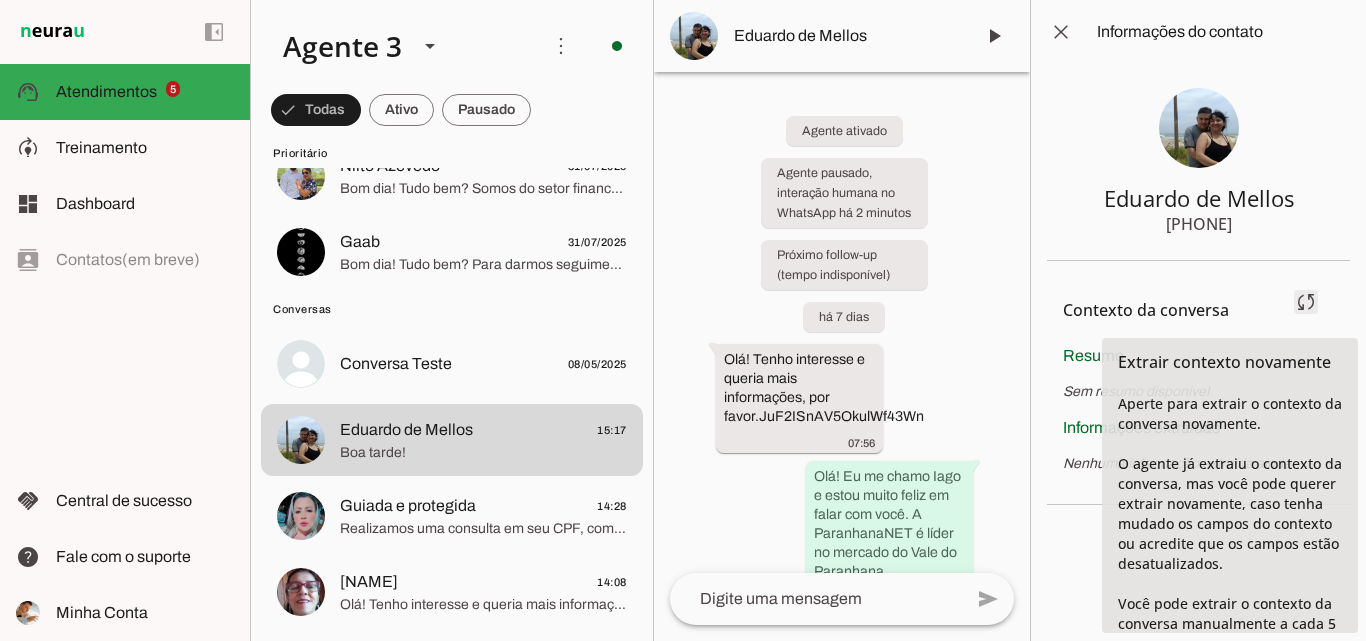 click at bounding box center [1306, 302] 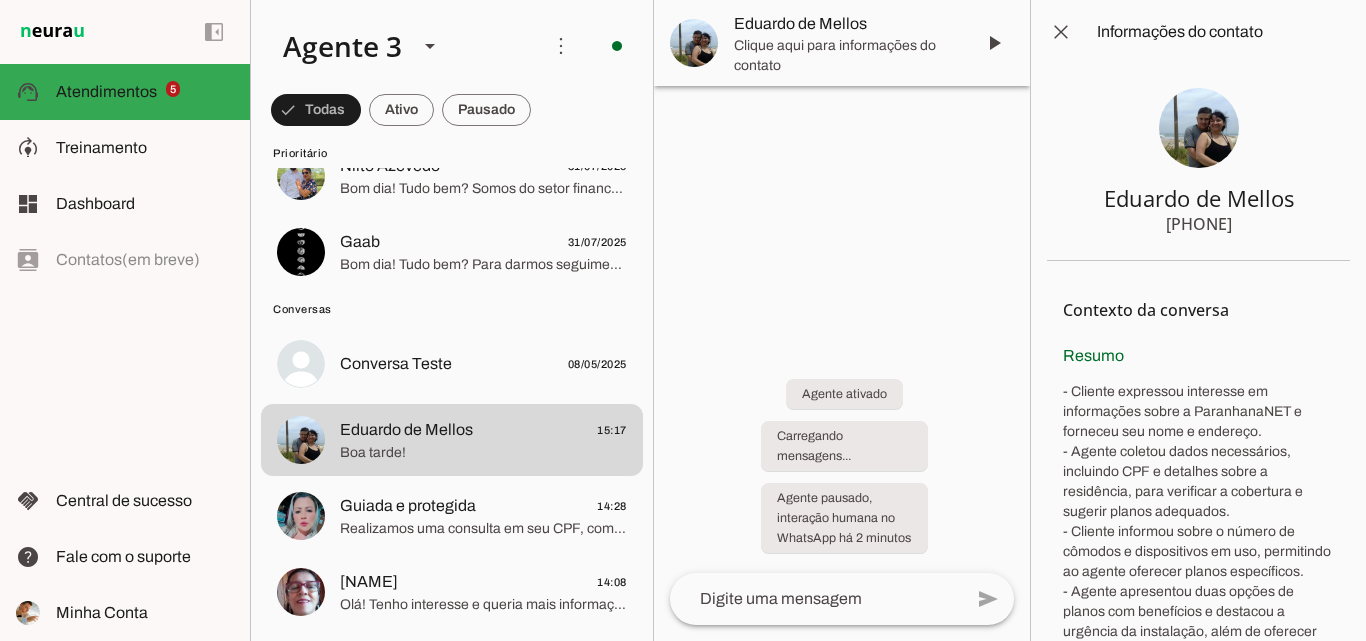 scroll, scrollTop: 0, scrollLeft: 0, axis: both 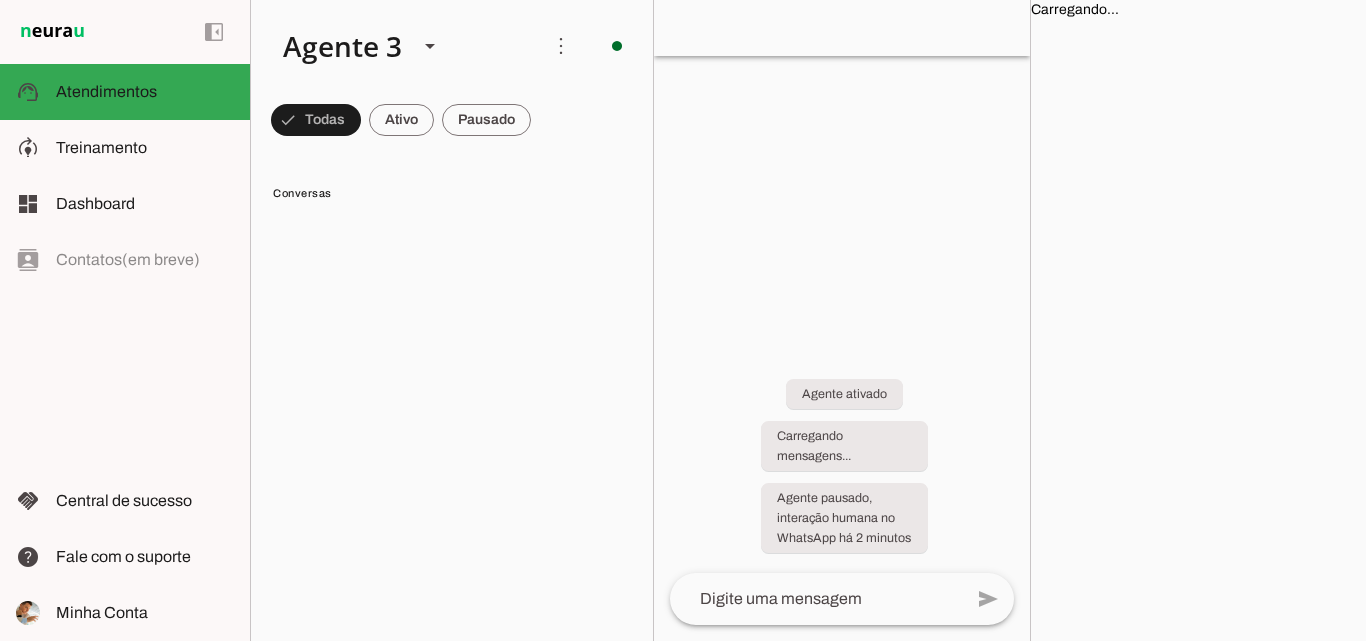 drag, startPoint x: 1074, startPoint y: 201, endPoint x: 1194, endPoint y: 216, distance: 120.93387 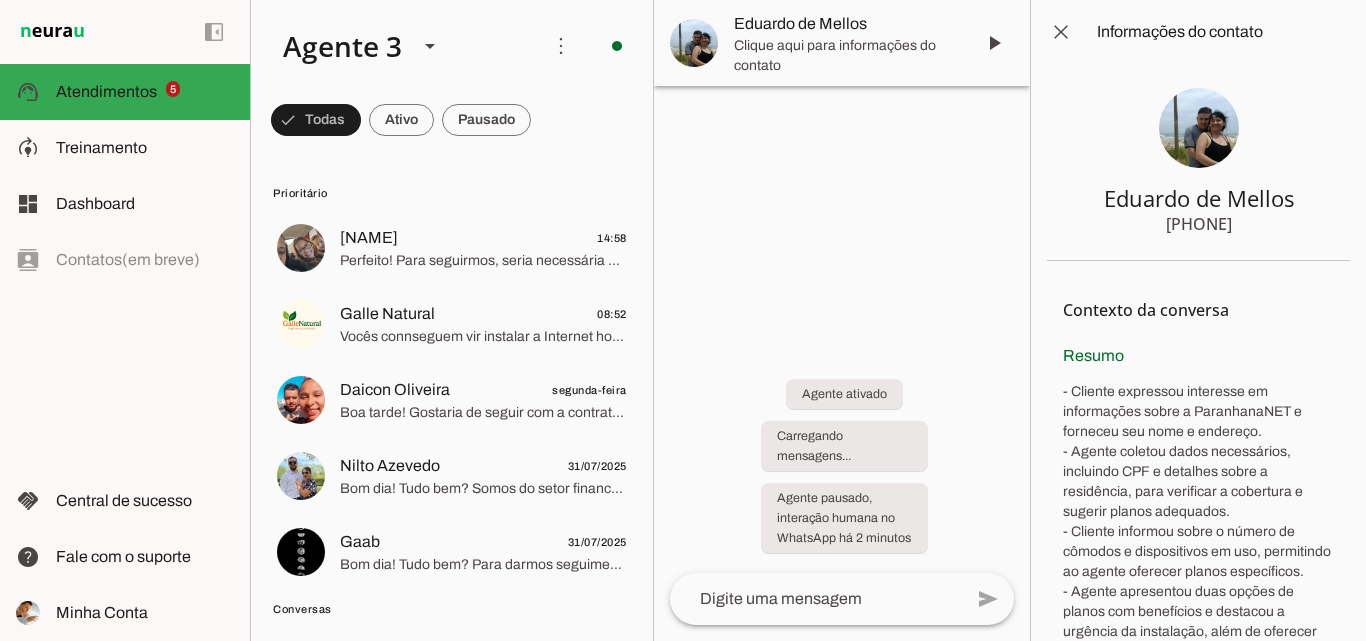 drag, startPoint x: 1097, startPoint y: 200, endPoint x: 1256, endPoint y: 229, distance: 161.62302 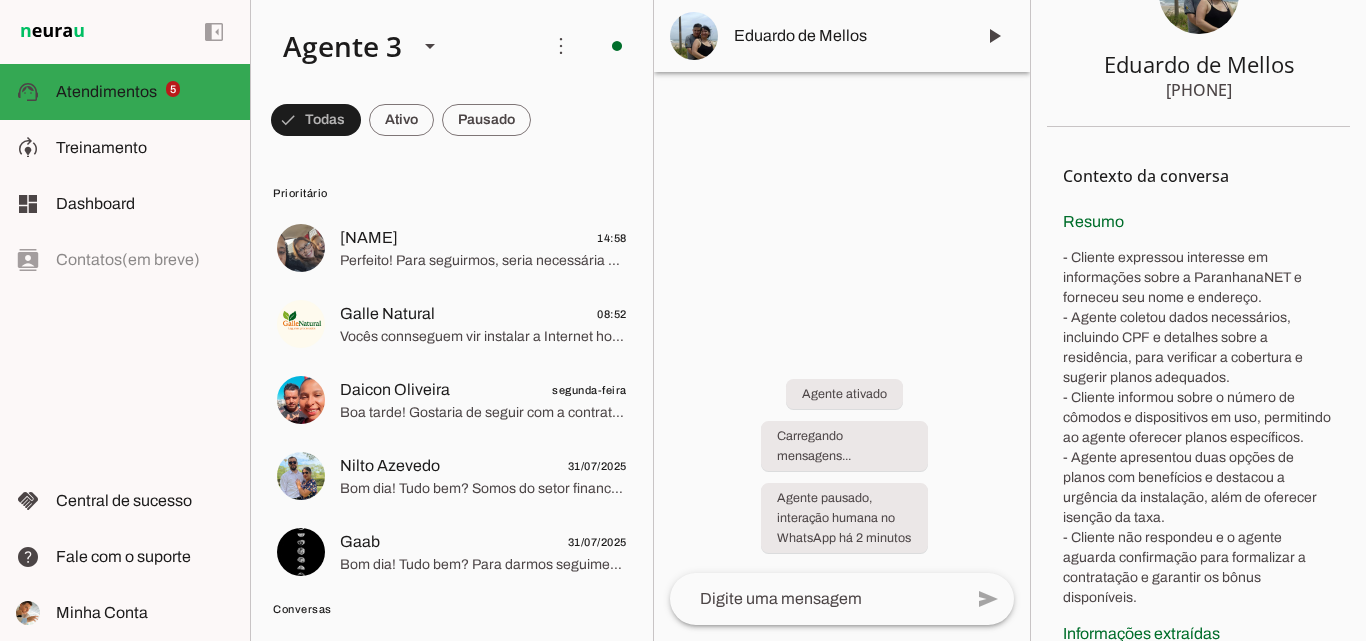 scroll, scrollTop: 492, scrollLeft: 0, axis: vertical 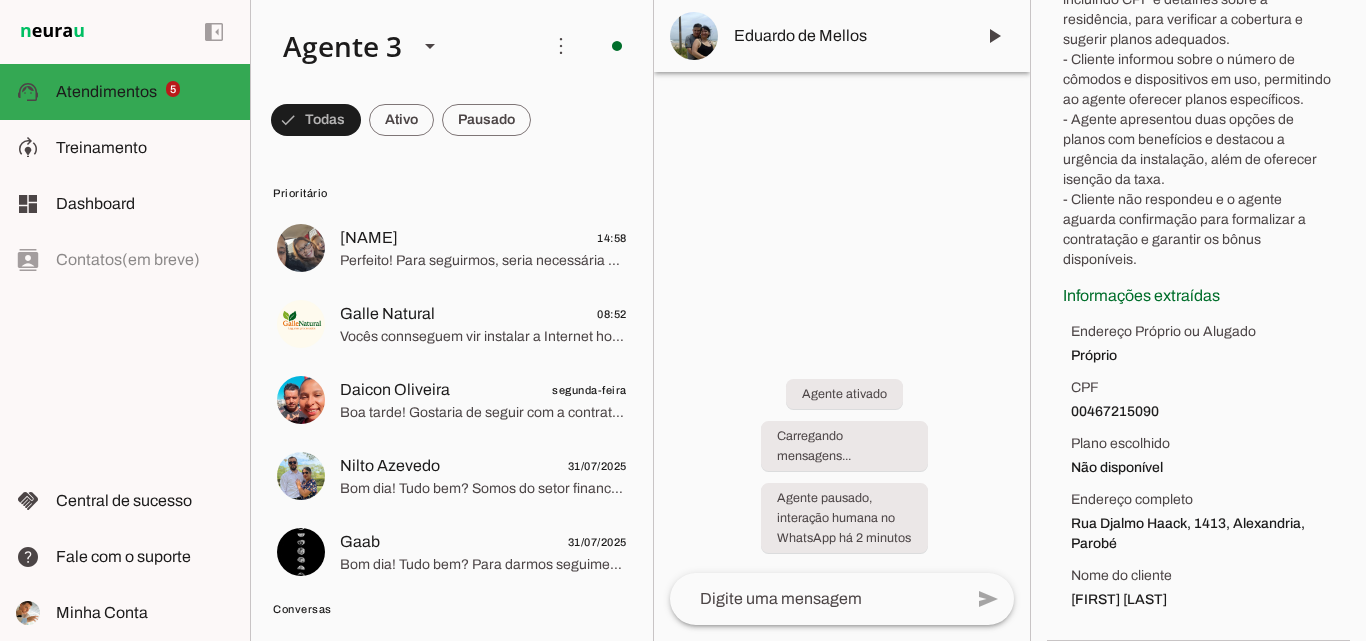 drag, startPoint x: 1061, startPoint y: 353, endPoint x: 1274, endPoint y: 593, distance: 320.88782 